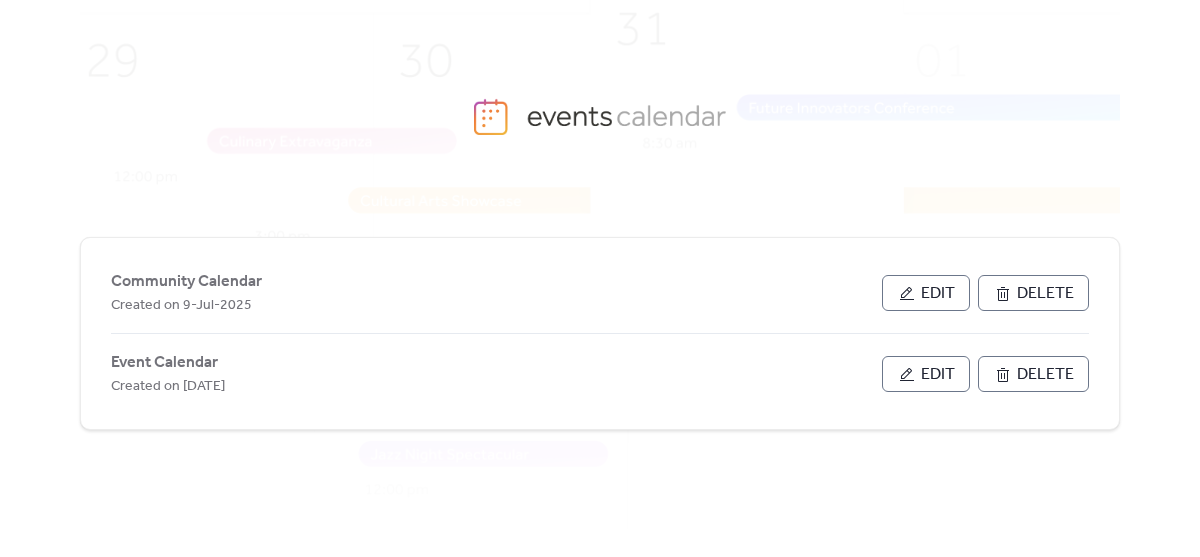 scroll, scrollTop: 0, scrollLeft: 0, axis: both 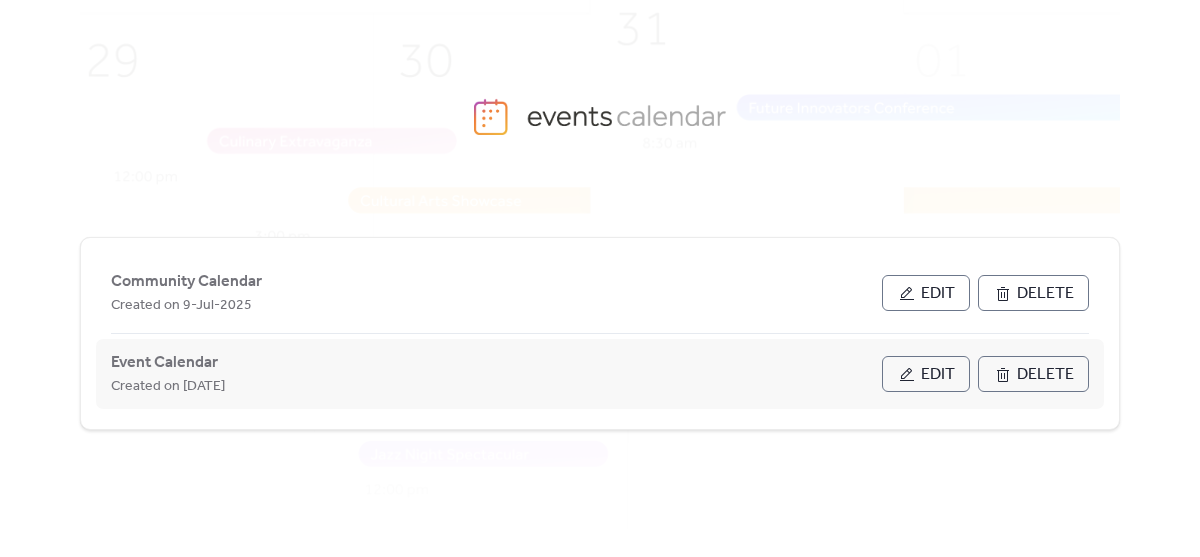 click on "Edit" at bounding box center (926, 374) 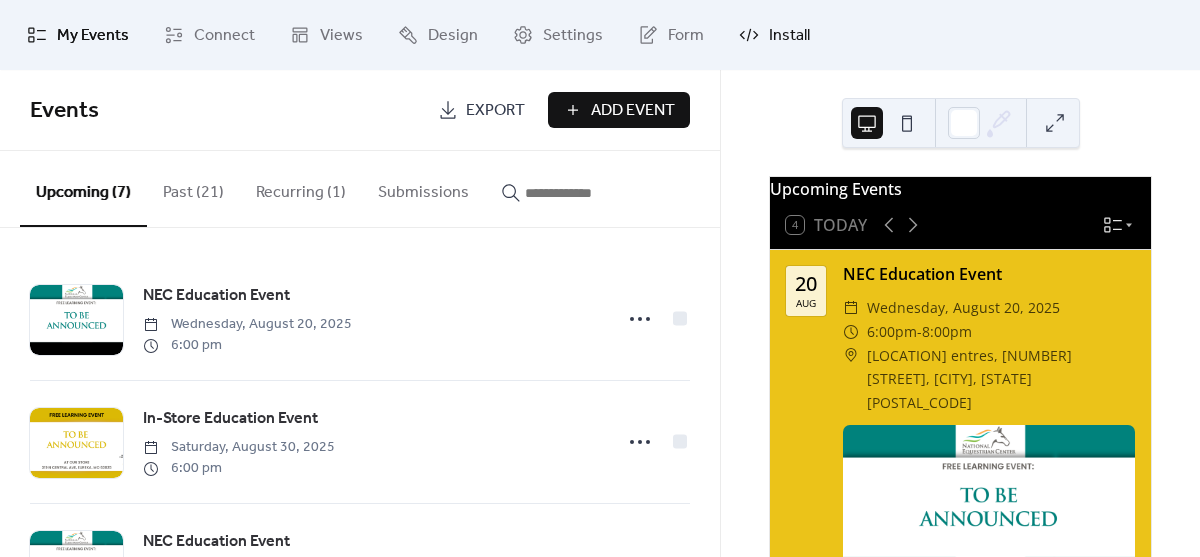 click on "Install" at bounding box center (774, 35) 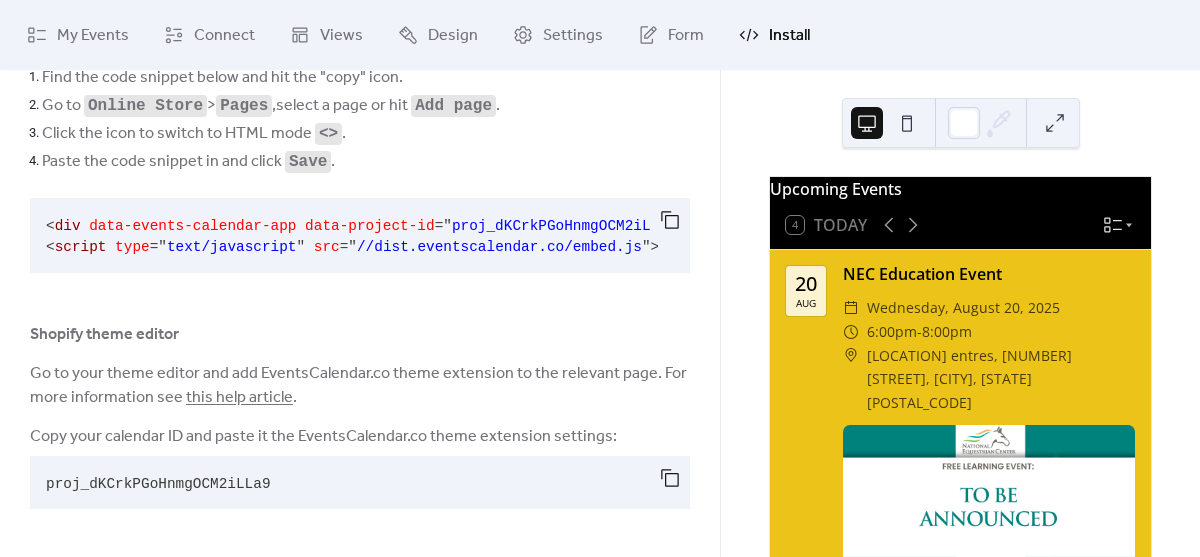 scroll, scrollTop: 0, scrollLeft: 0, axis: both 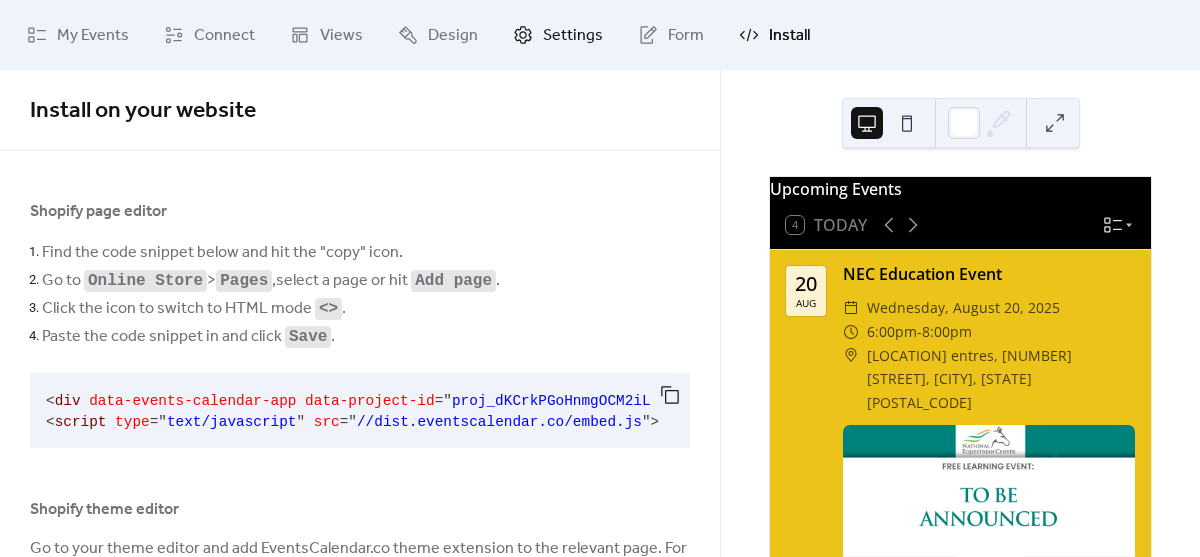 click on "Settings" at bounding box center (573, 36) 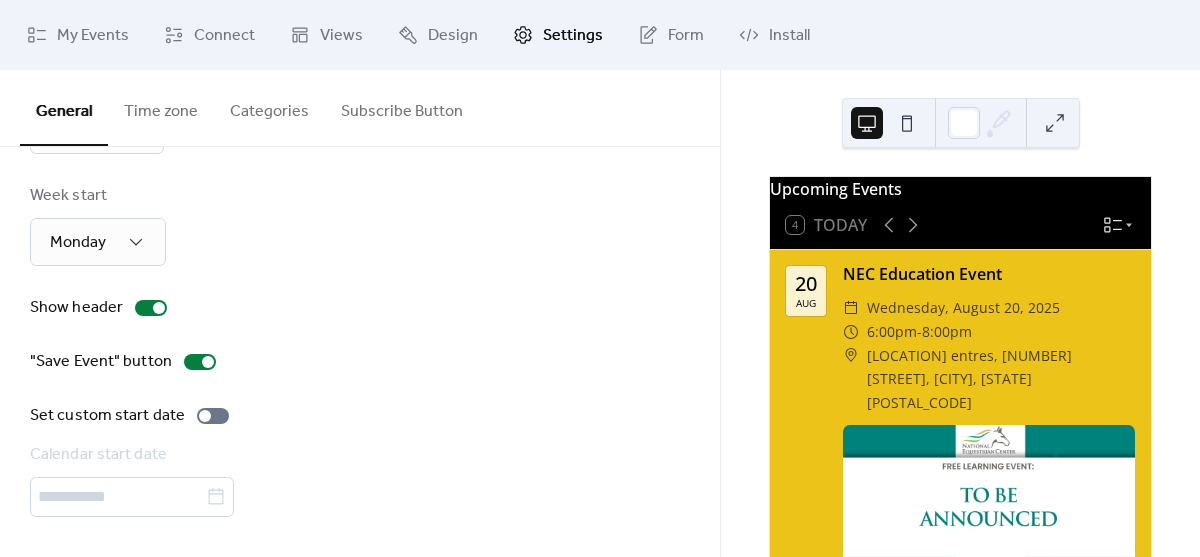 scroll, scrollTop: 0, scrollLeft: 0, axis: both 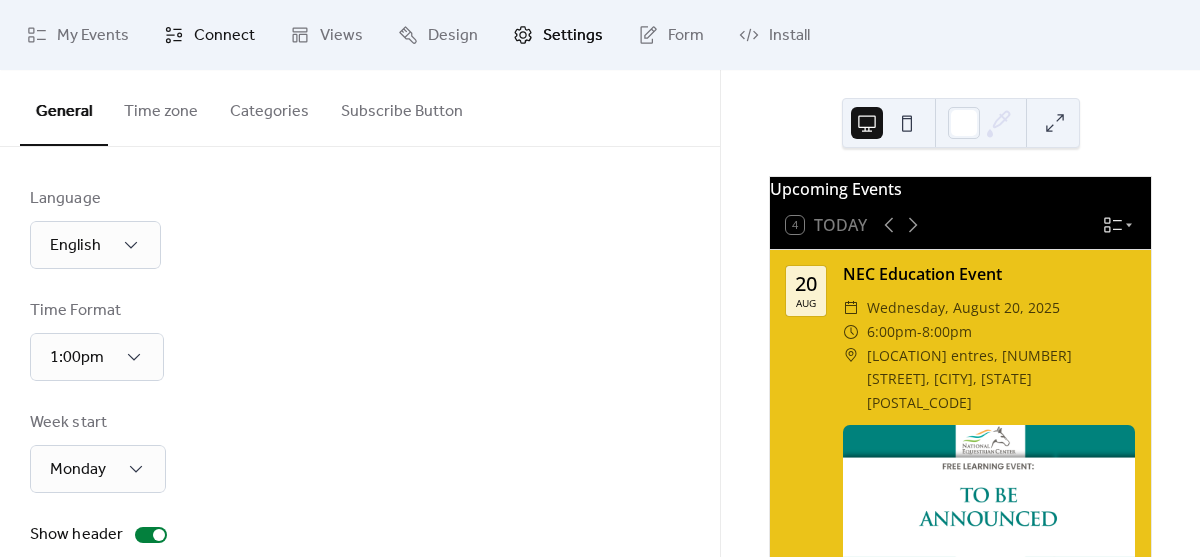 click on "Connect" at bounding box center (224, 36) 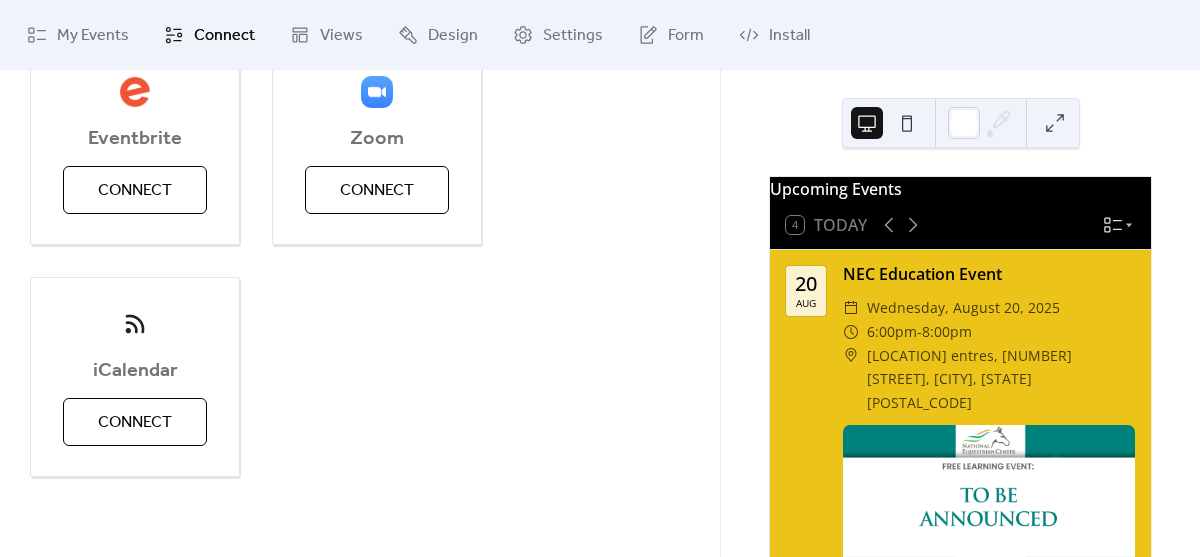 scroll, scrollTop: 0, scrollLeft: 0, axis: both 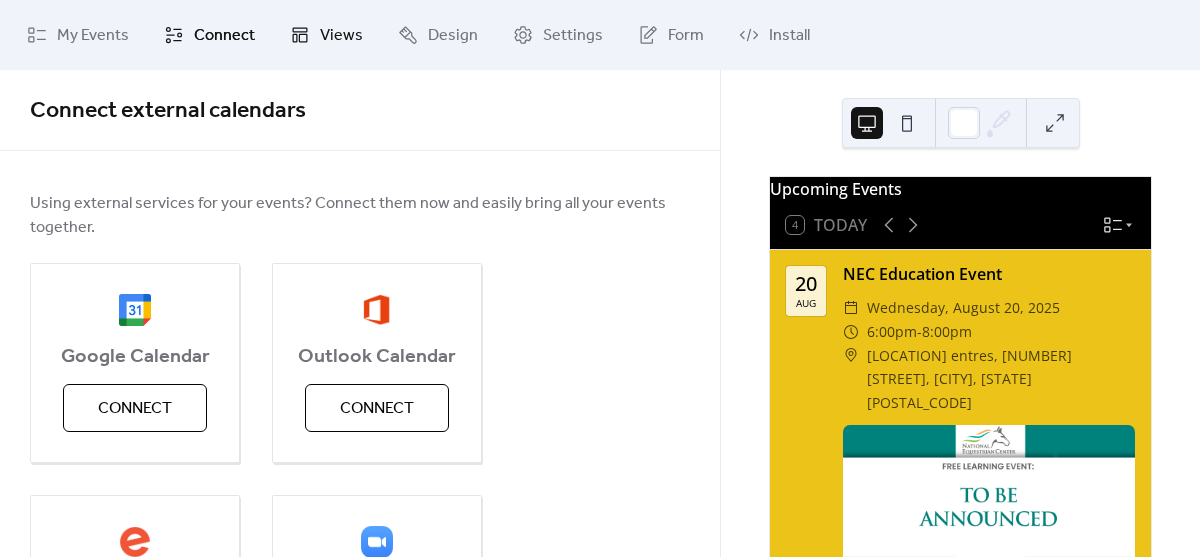 click on "Views" at bounding box center (341, 36) 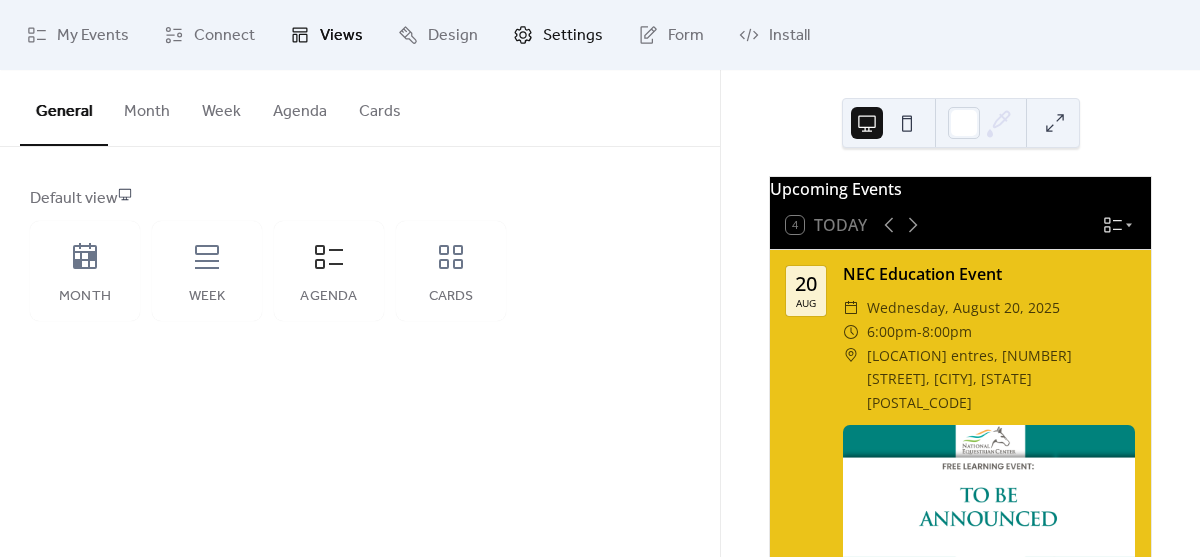 click on "Settings" at bounding box center [573, 36] 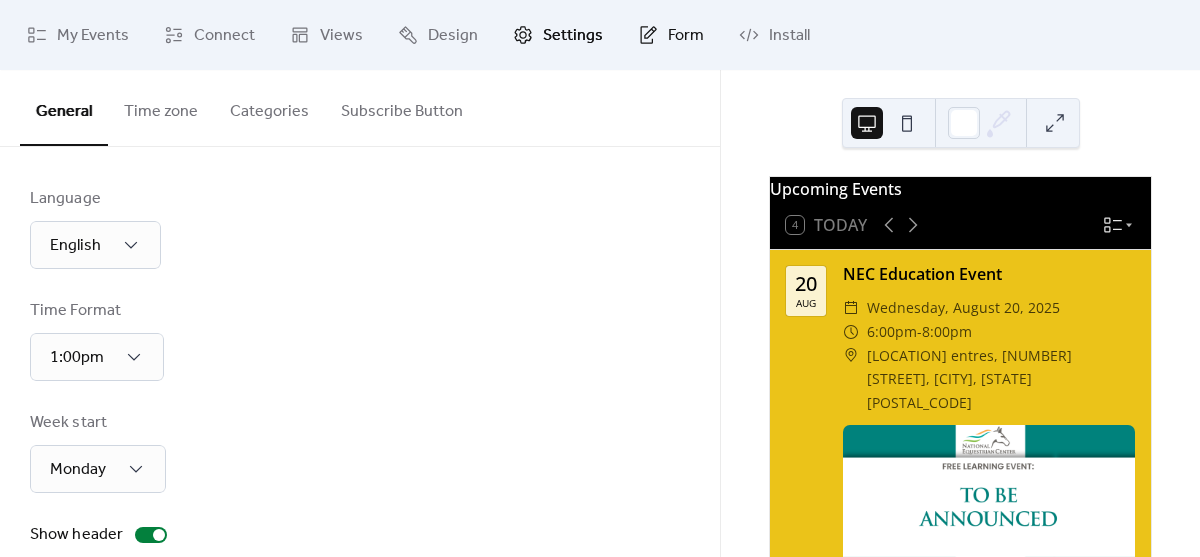 click on "Form" at bounding box center (671, 35) 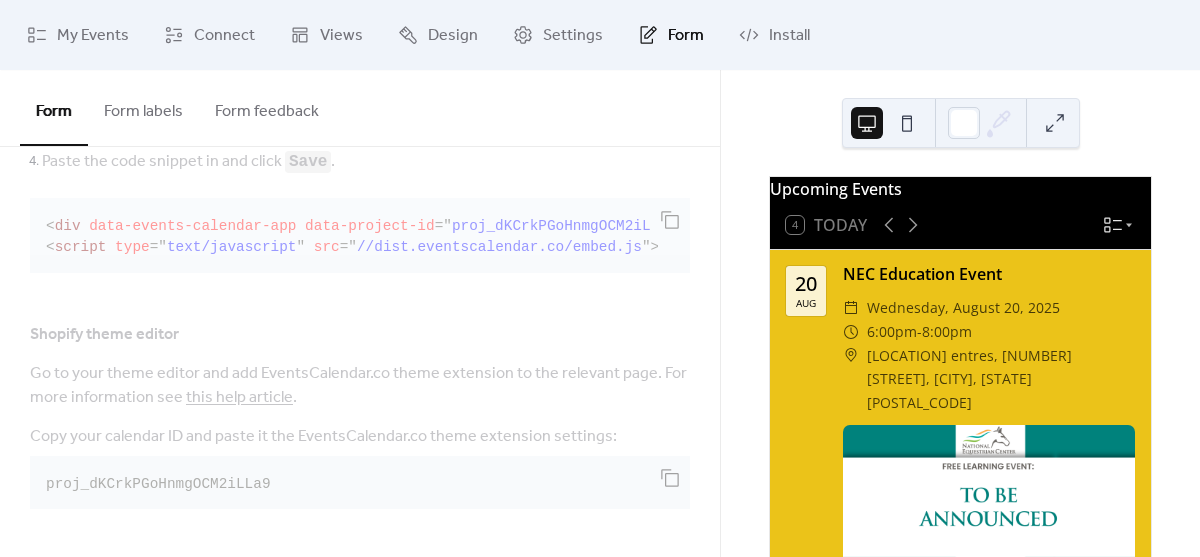 scroll, scrollTop: 0, scrollLeft: 0, axis: both 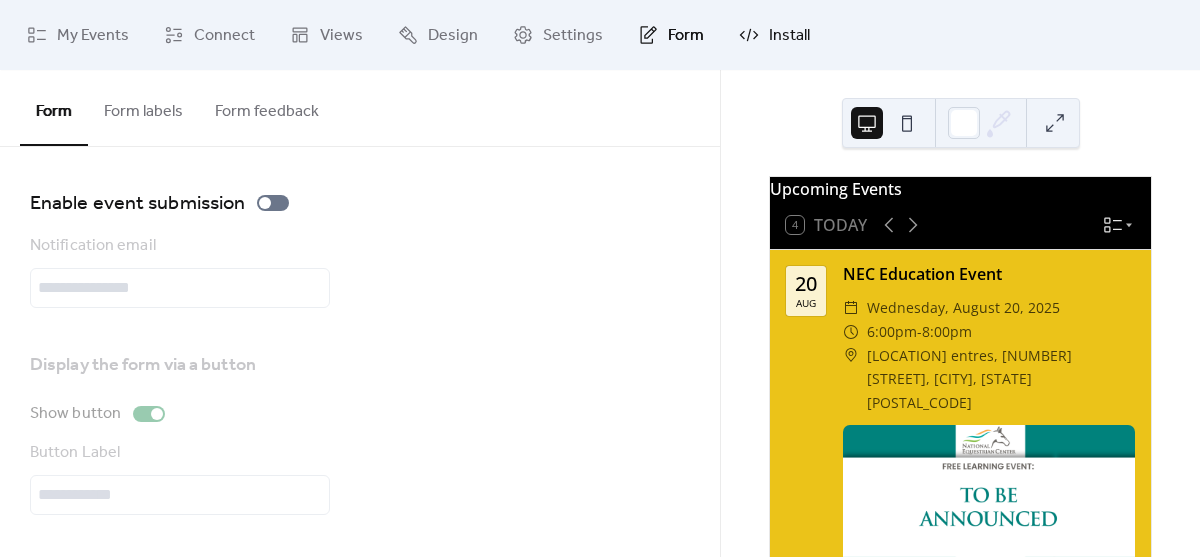 click 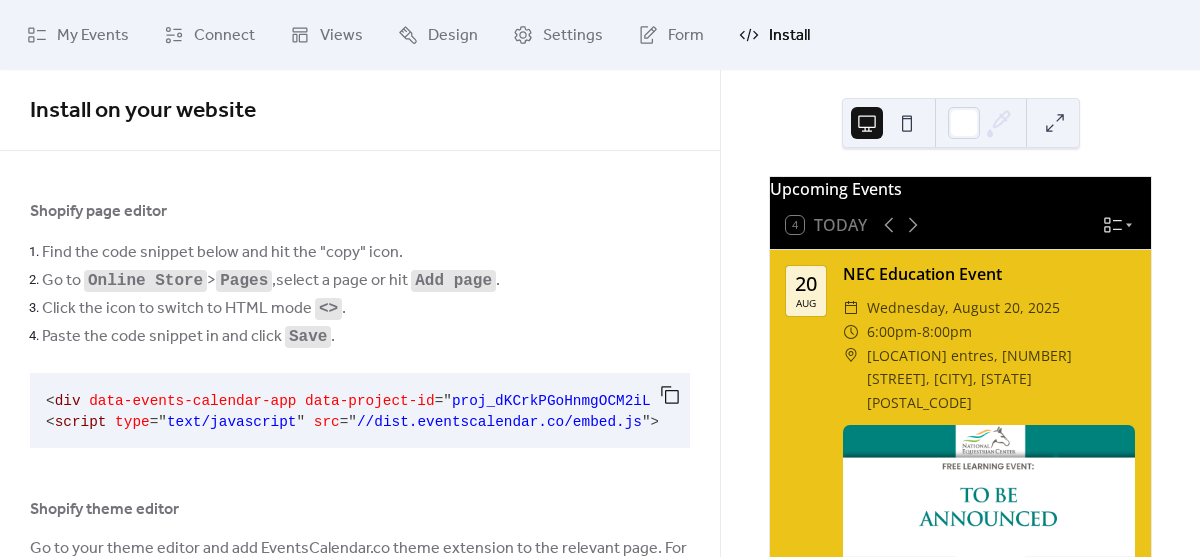 scroll, scrollTop: 180, scrollLeft: 0, axis: vertical 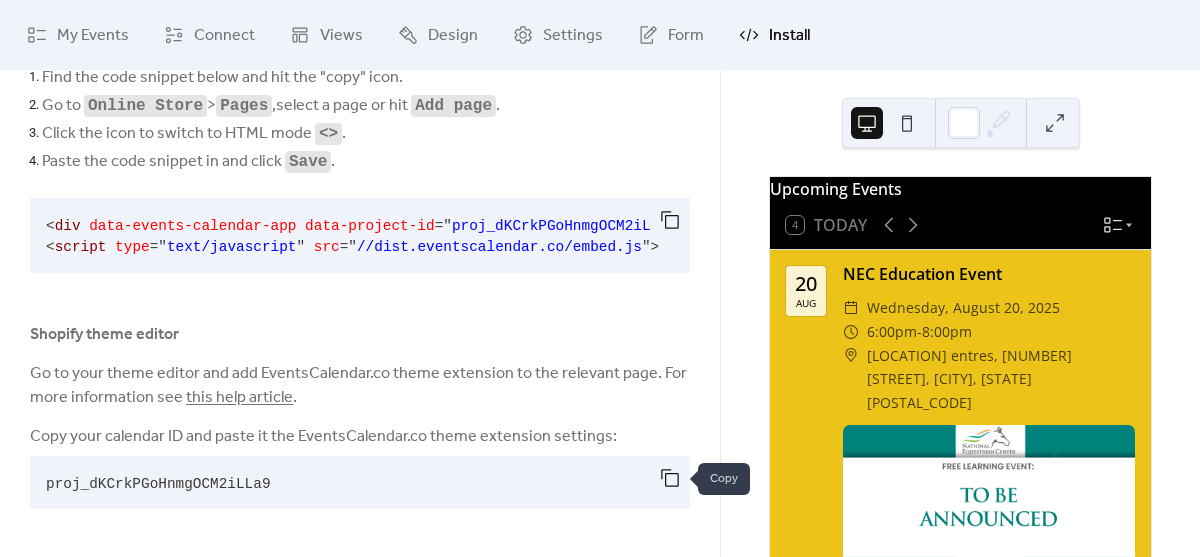 click at bounding box center [670, 478] 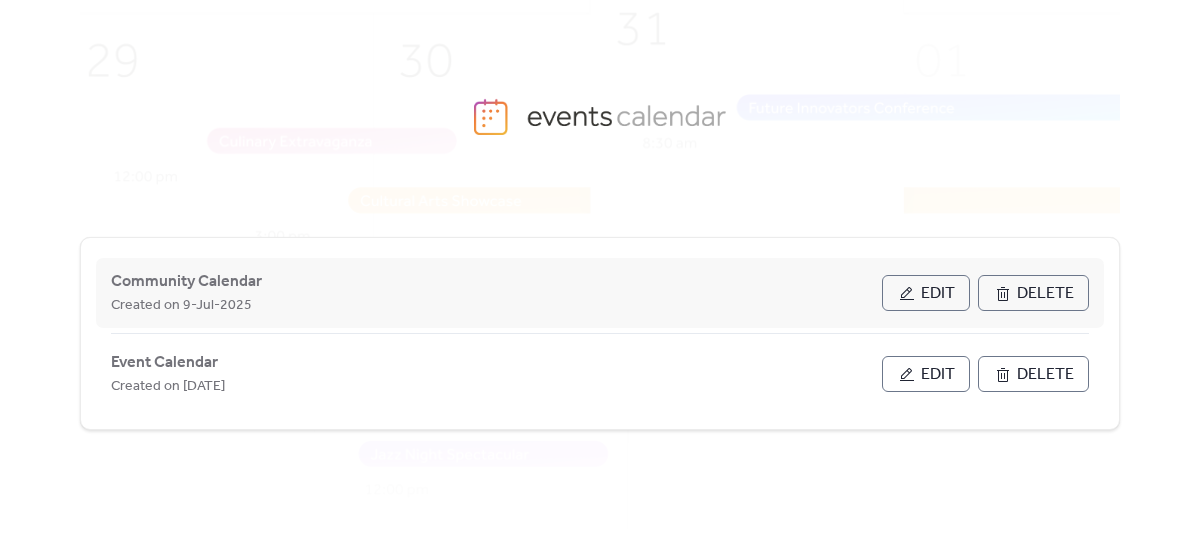 click on "Edit" at bounding box center [926, 293] 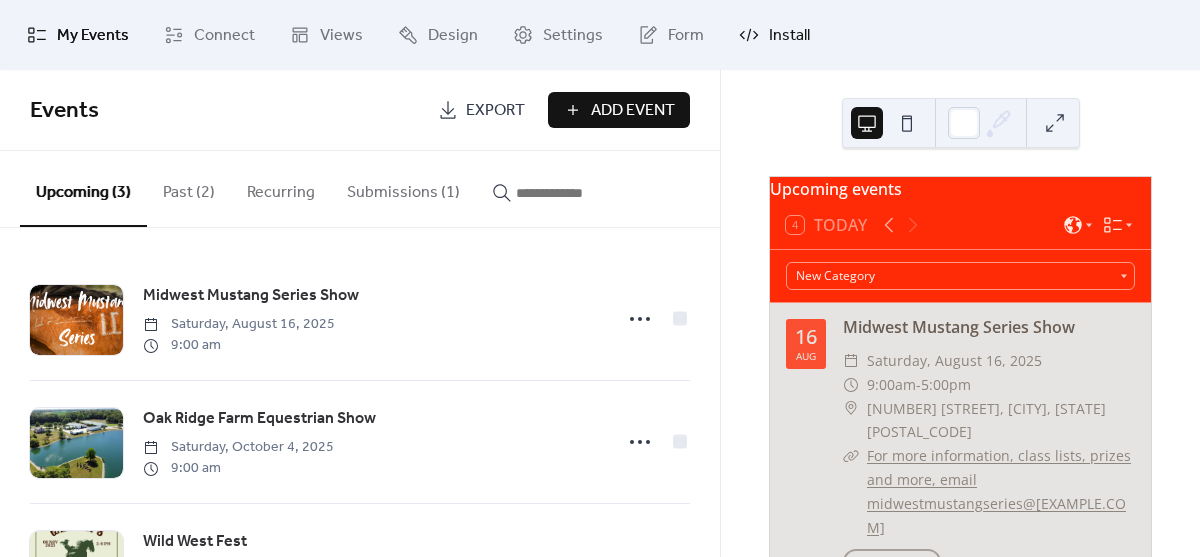 click on "Install" at bounding box center (789, 36) 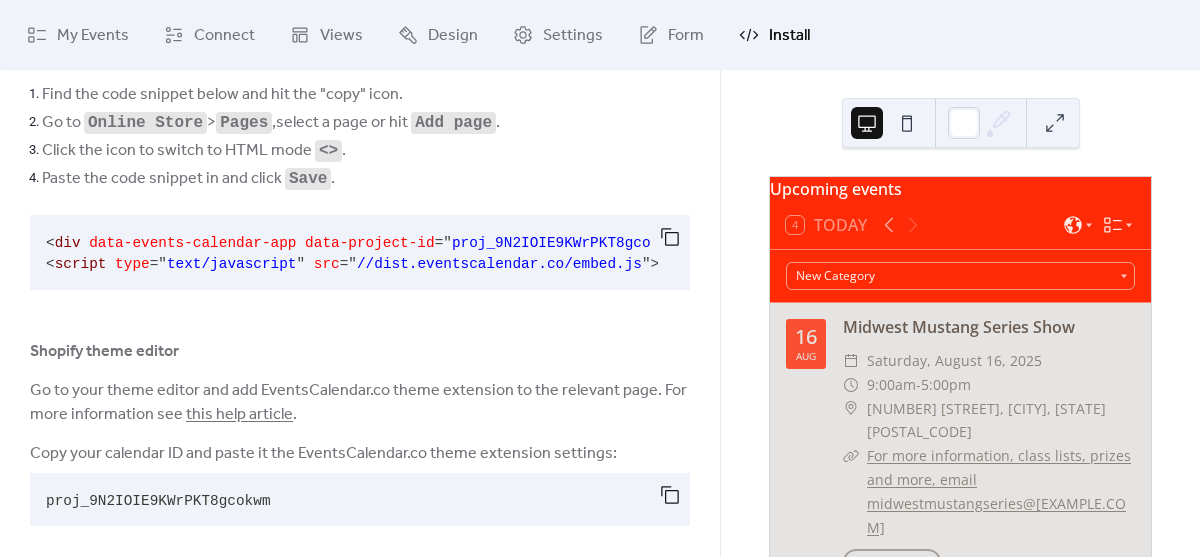 scroll, scrollTop: 164, scrollLeft: 0, axis: vertical 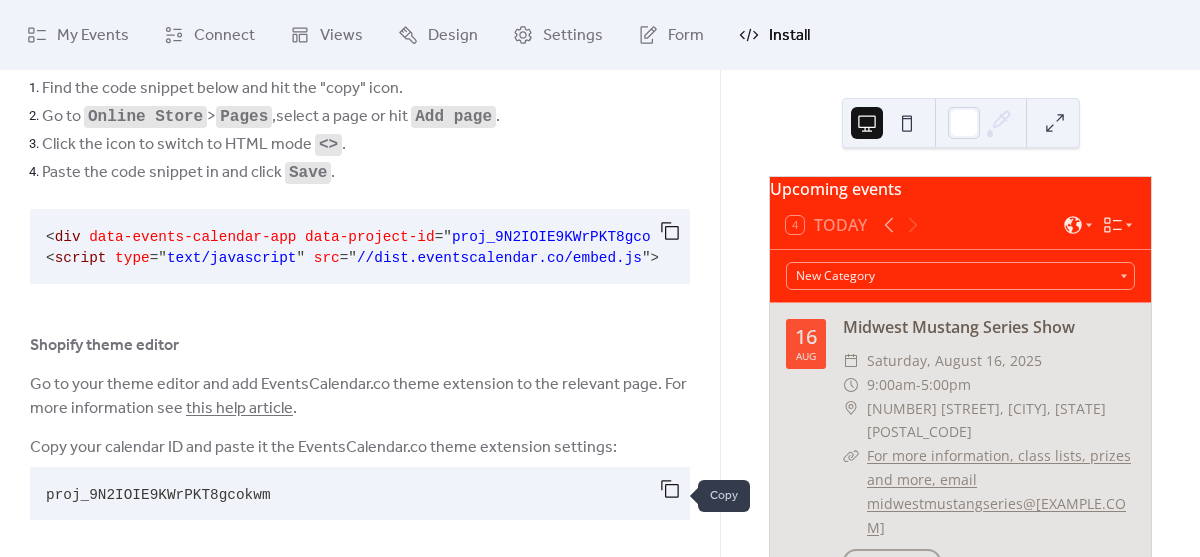 click at bounding box center [670, 489] 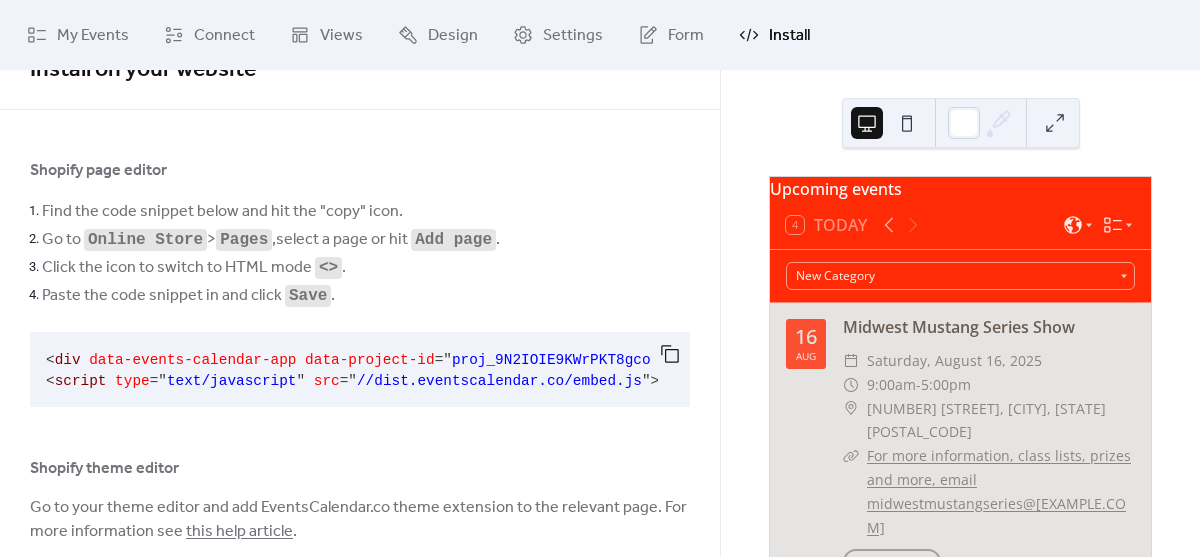 scroll, scrollTop: 13, scrollLeft: 0, axis: vertical 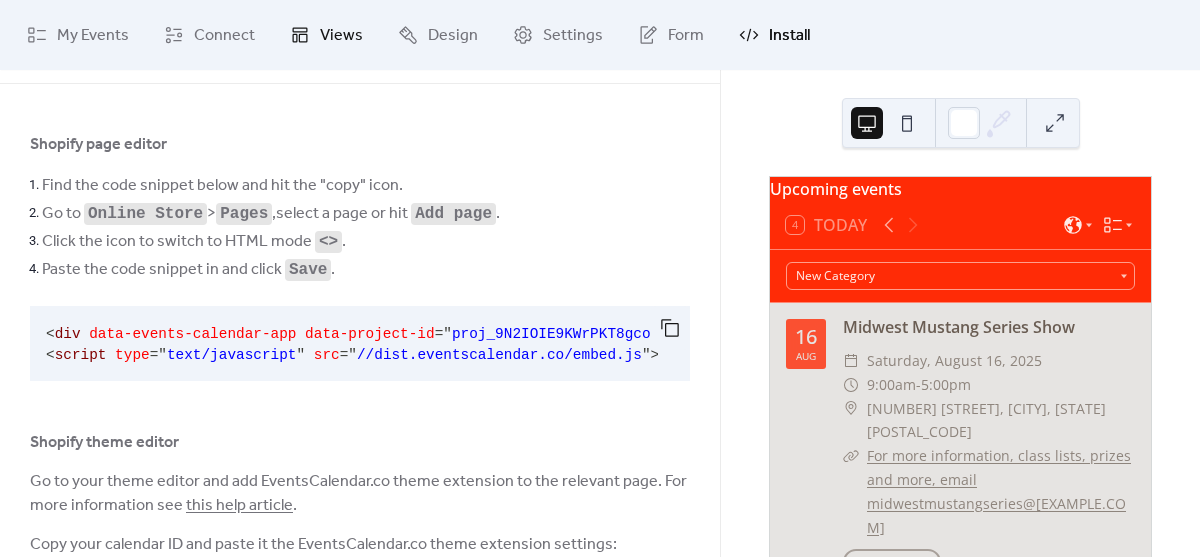 click on "Views" at bounding box center (341, 36) 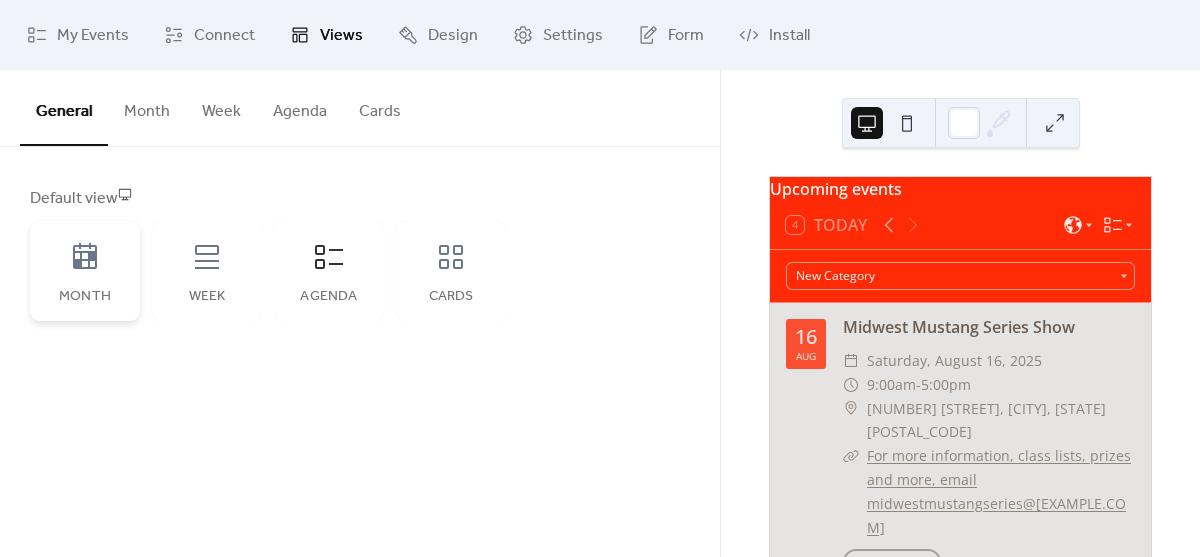 click on "Month" at bounding box center [85, 271] 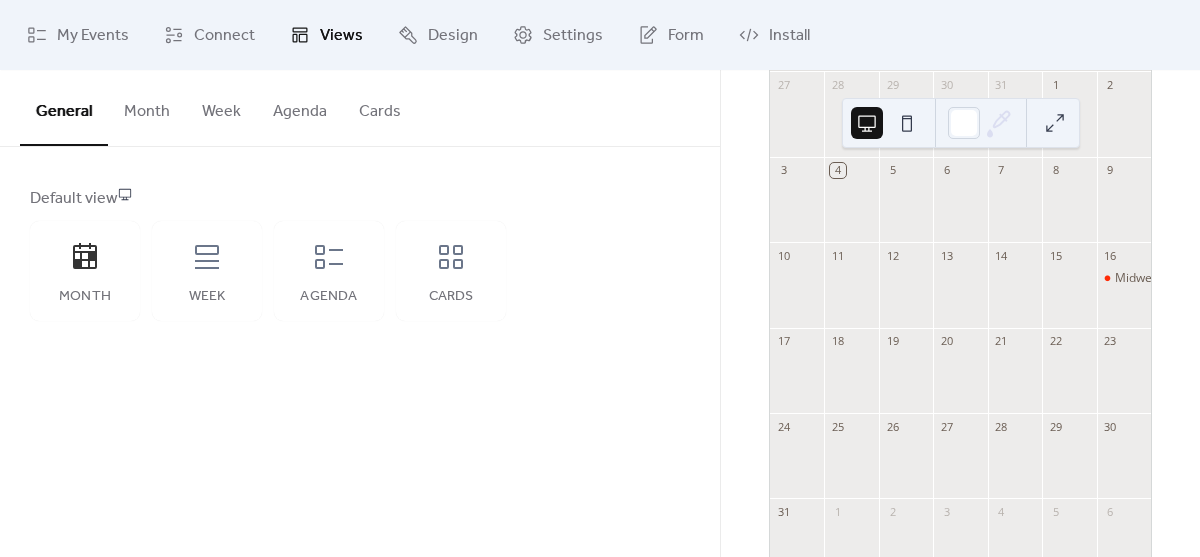 scroll, scrollTop: 272, scrollLeft: 0, axis: vertical 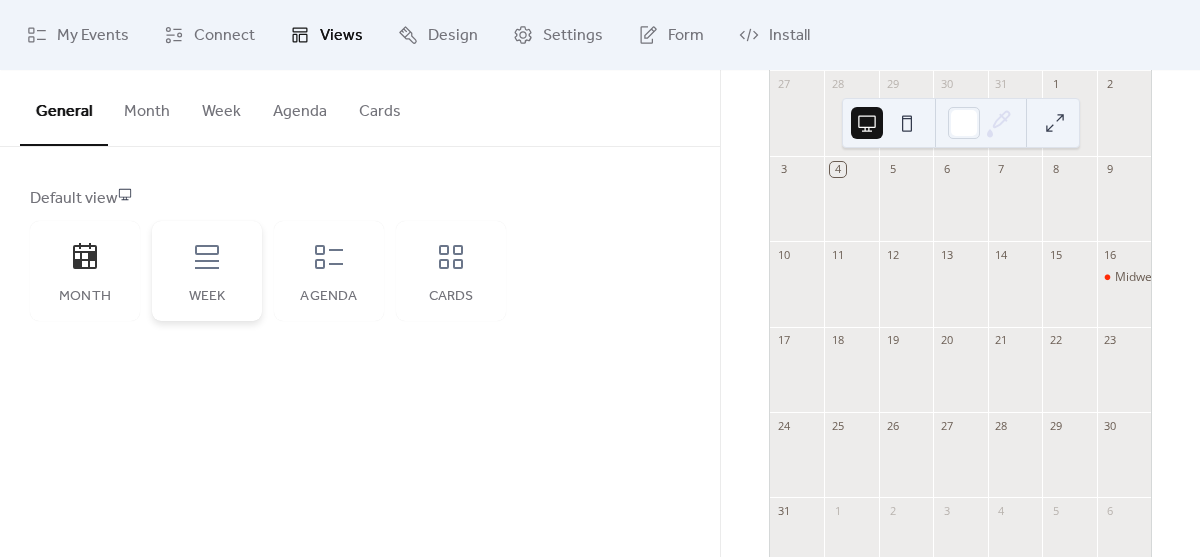 click on "Week" at bounding box center (207, 271) 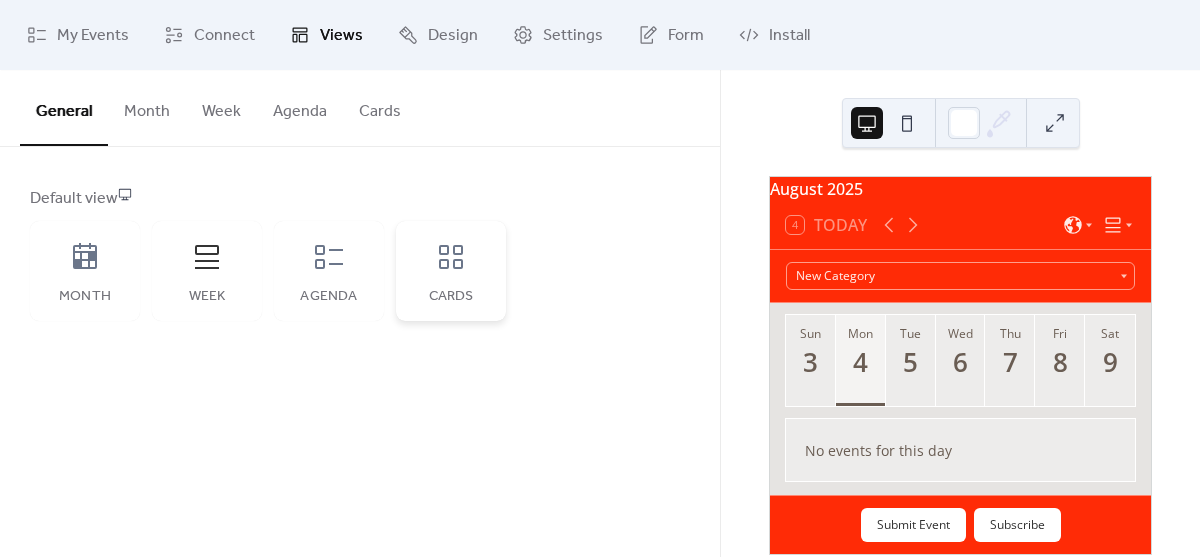 click on "Cards" at bounding box center (451, 271) 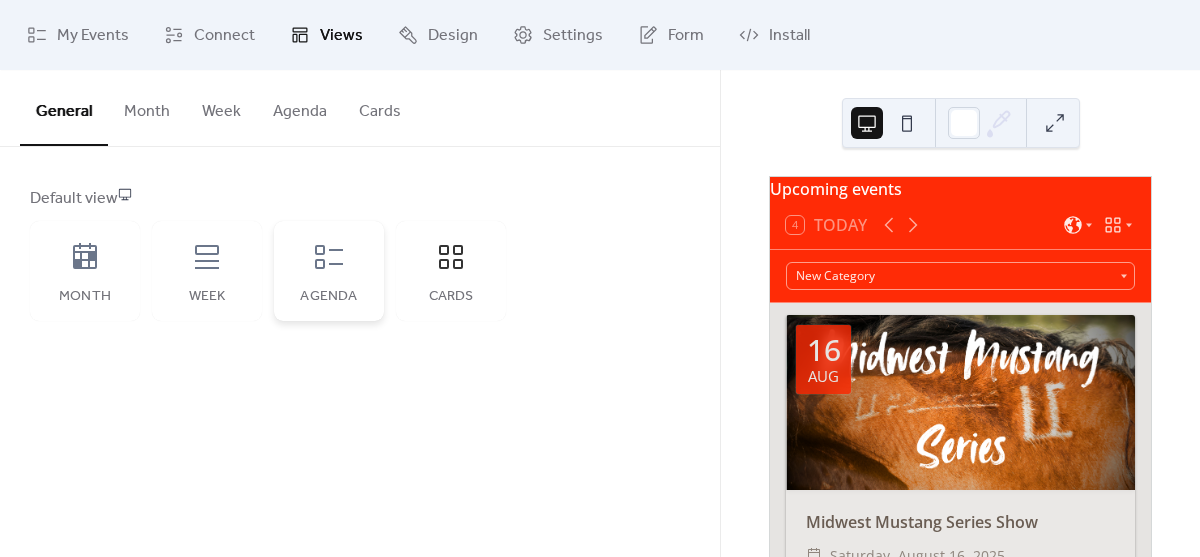 click 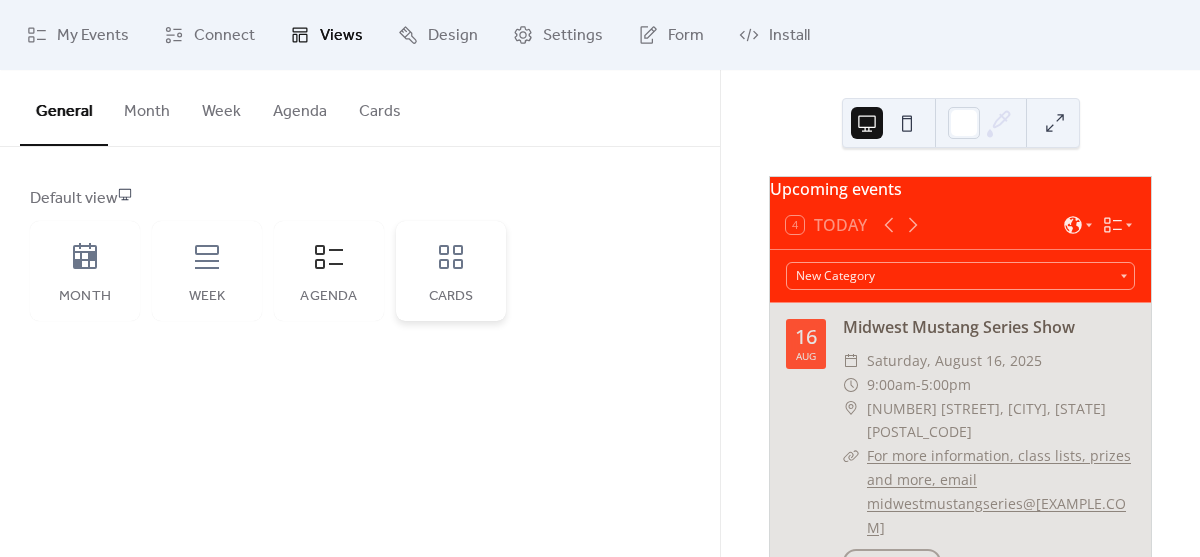 click on "Cards" at bounding box center [451, 271] 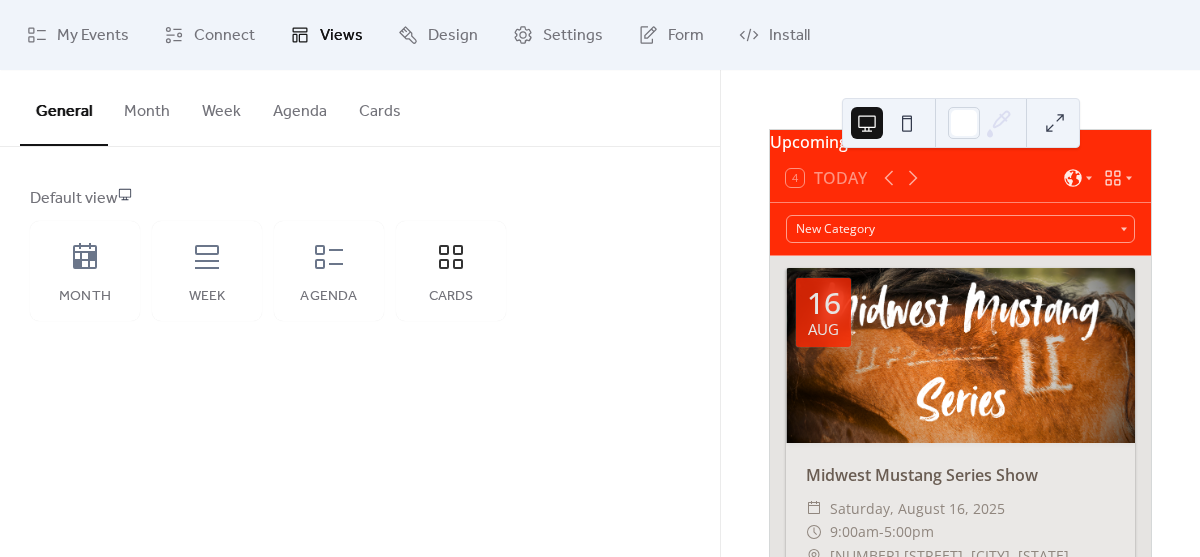 scroll, scrollTop: 0, scrollLeft: 0, axis: both 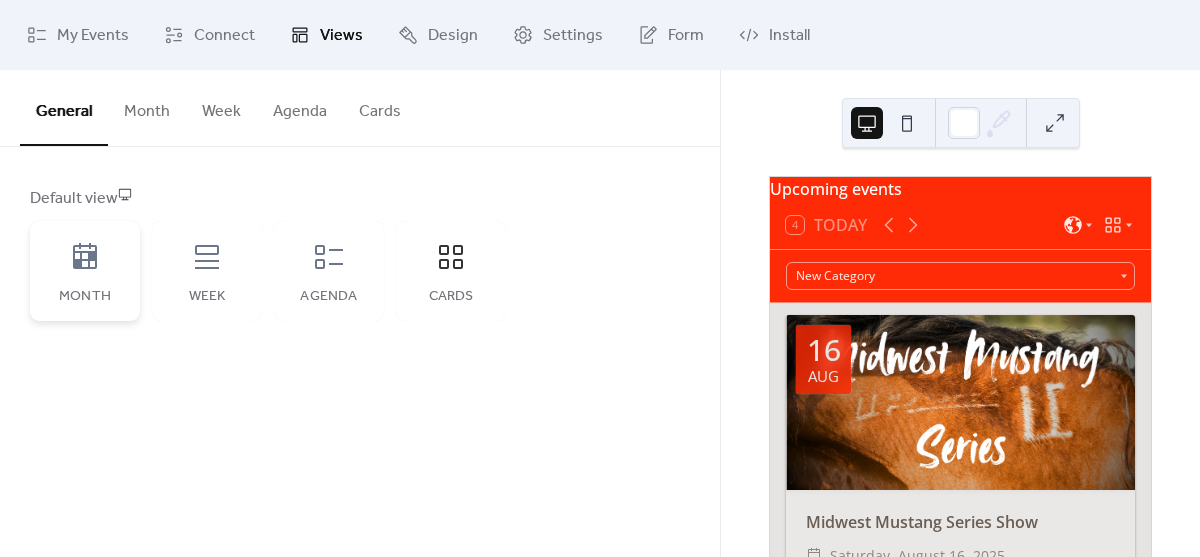 click on "Month" at bounding box center (85, 271) 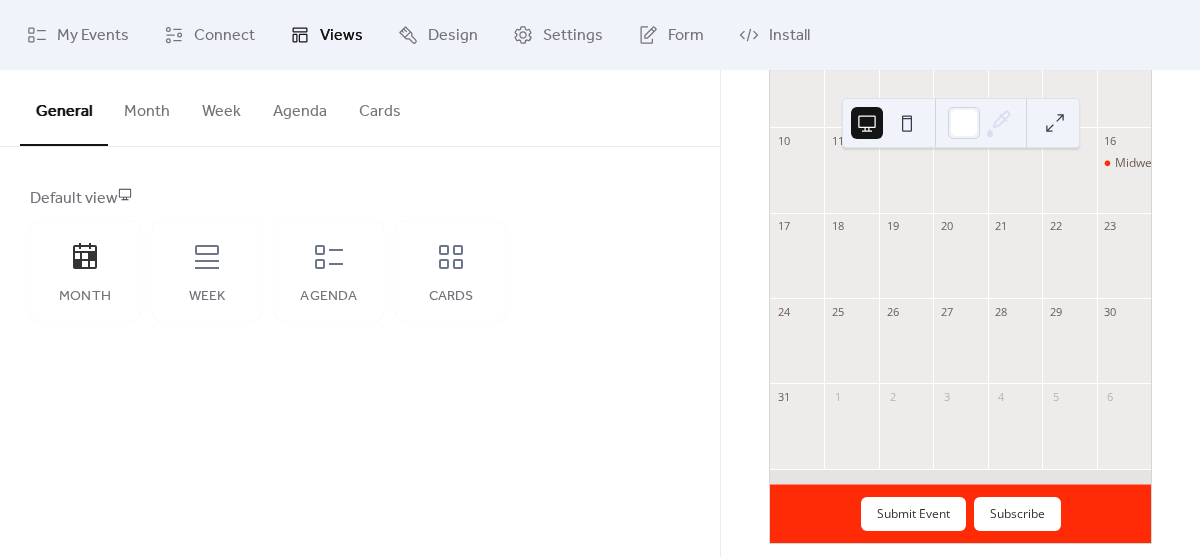 scroll, scrollTop: 417, scrollLeft: 0, axis: vertical 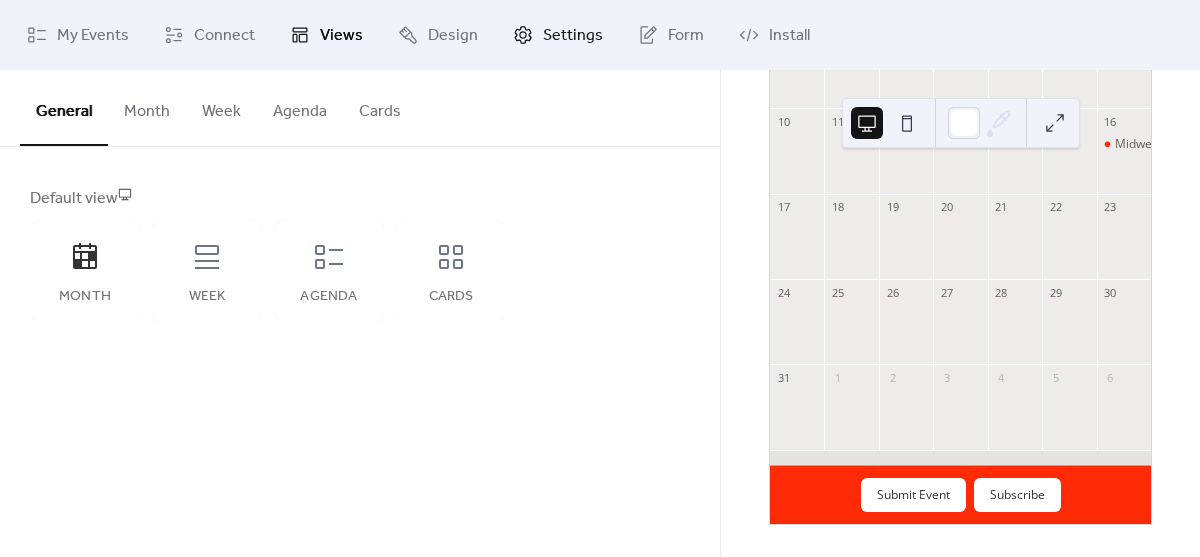click on "Settings" at bounding box center [573, 36] 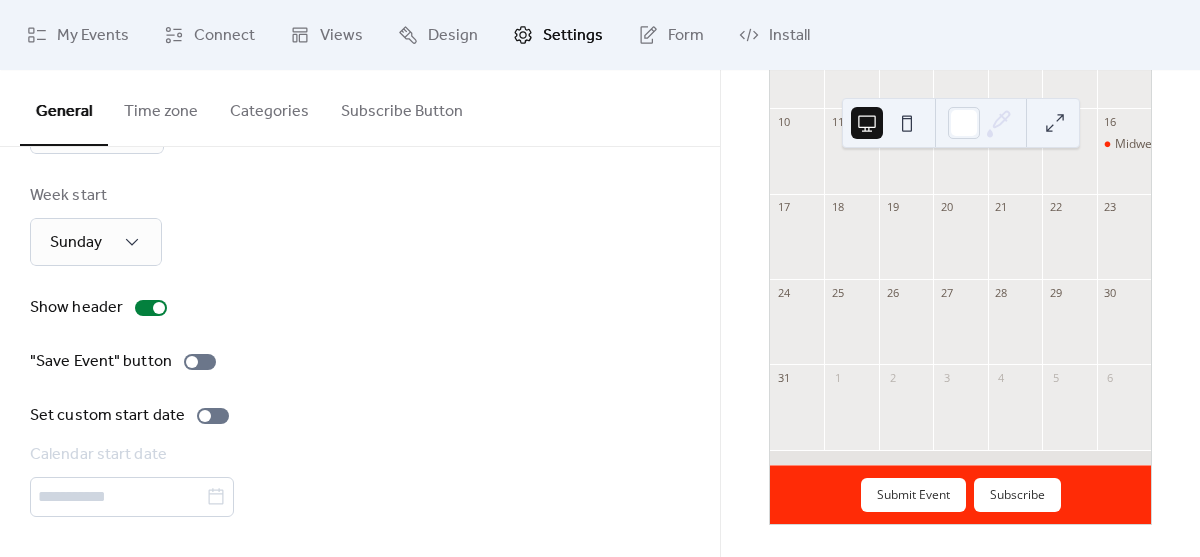 scroll, scrollTop: 0, scrollLeft: 0, axis: both 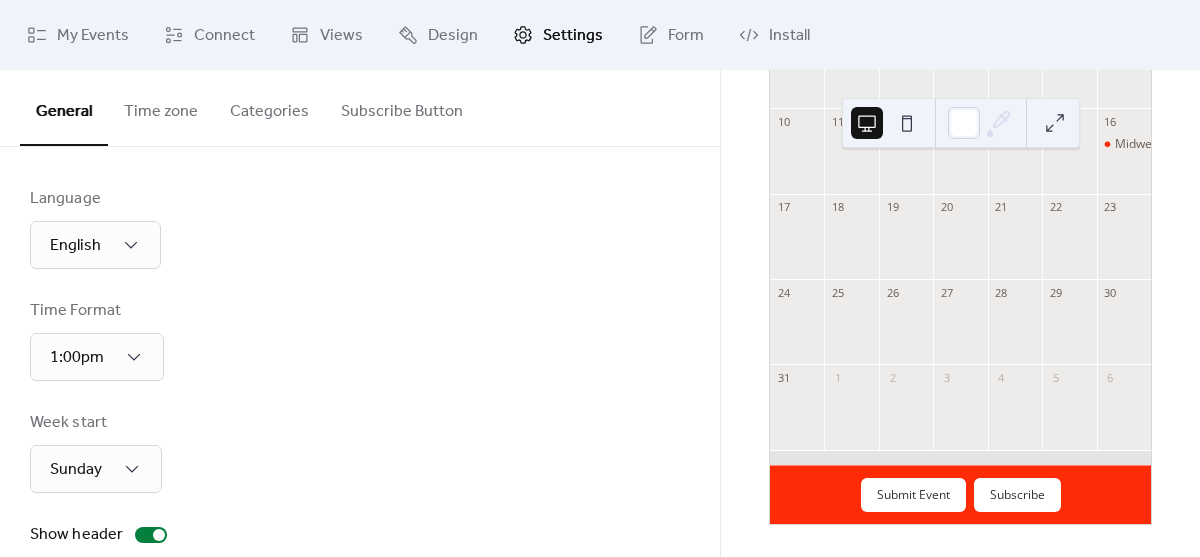 click on "Subscribe Button" at bounding box center [402, 107] 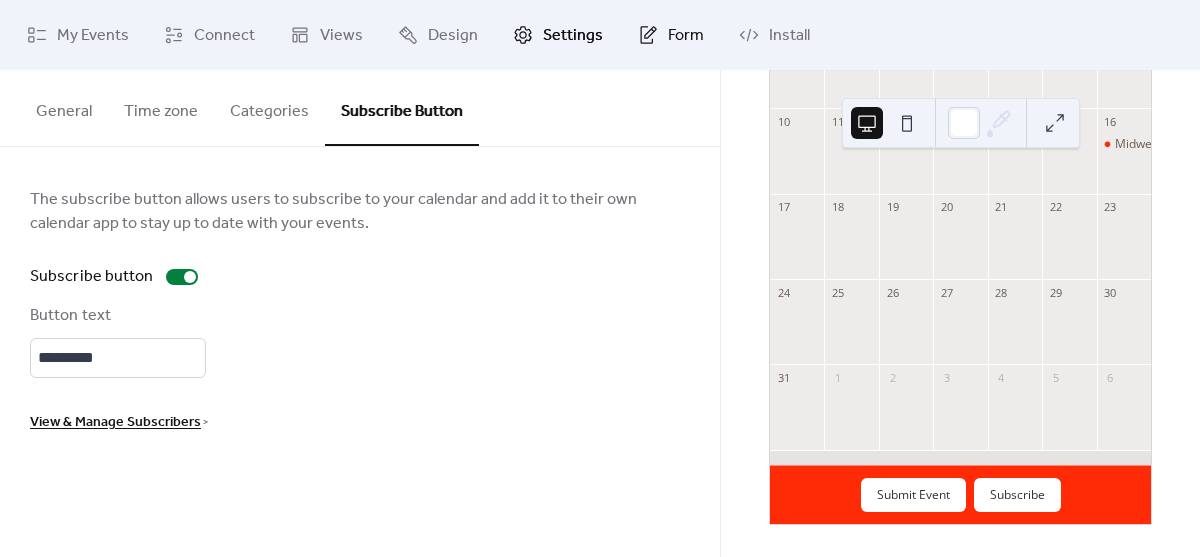 click on "Form" at bounding box center [686, 36] 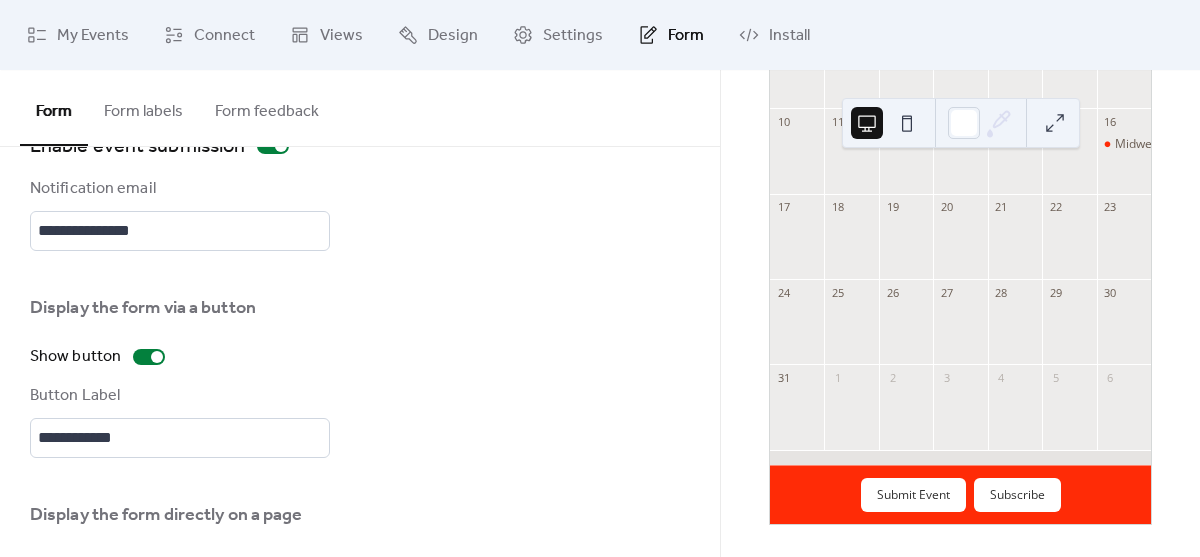 scroll, scrollTop: 0, scrollLeft: 0, axis: both 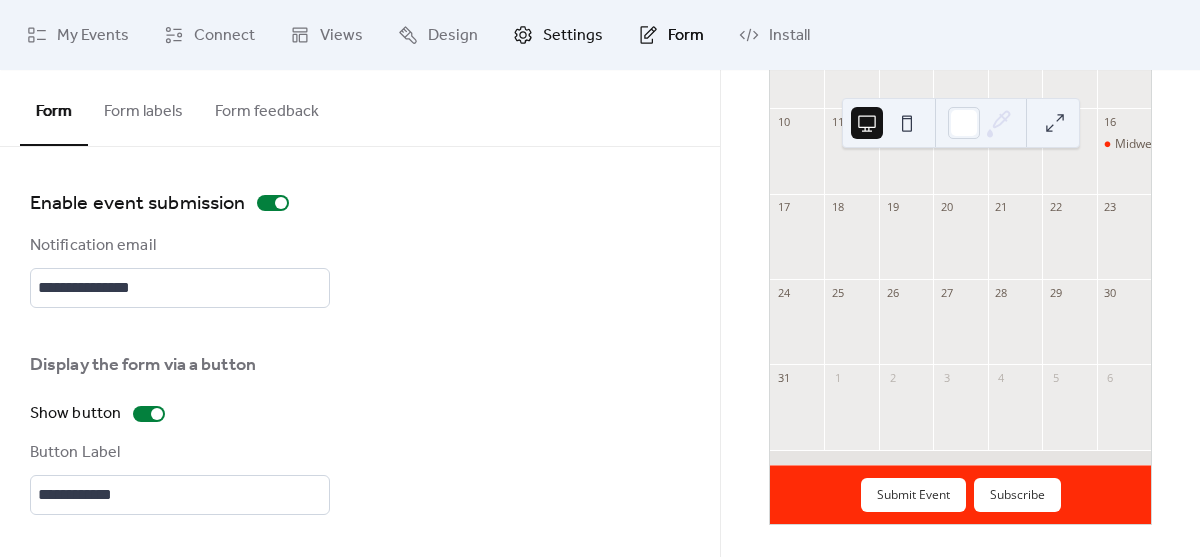 click on "Settings" at bounding box center [573, 36] 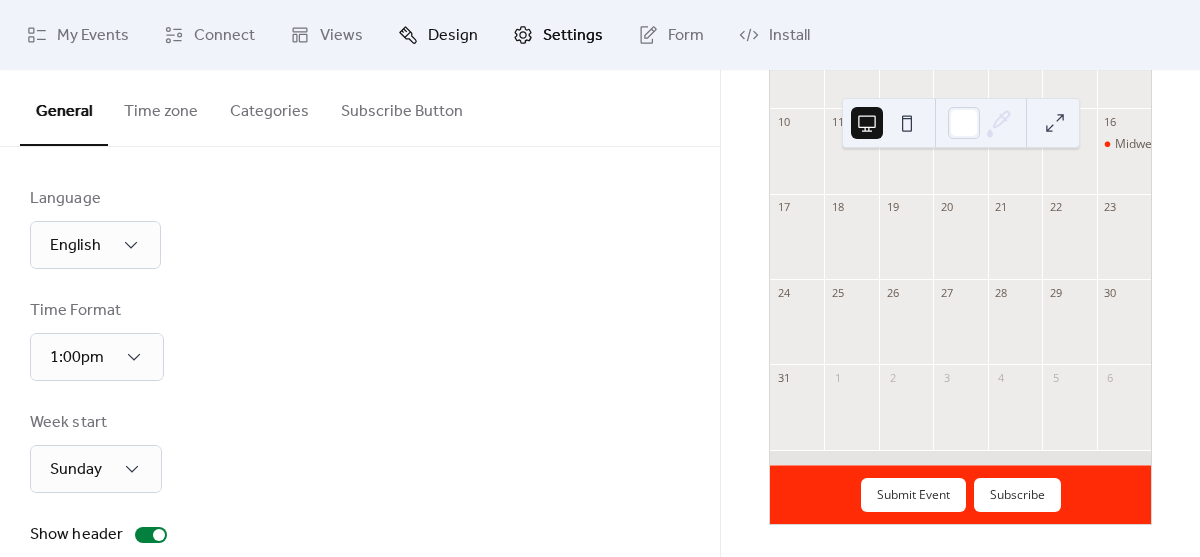 click on "Design" at bounding box center [453, 36] 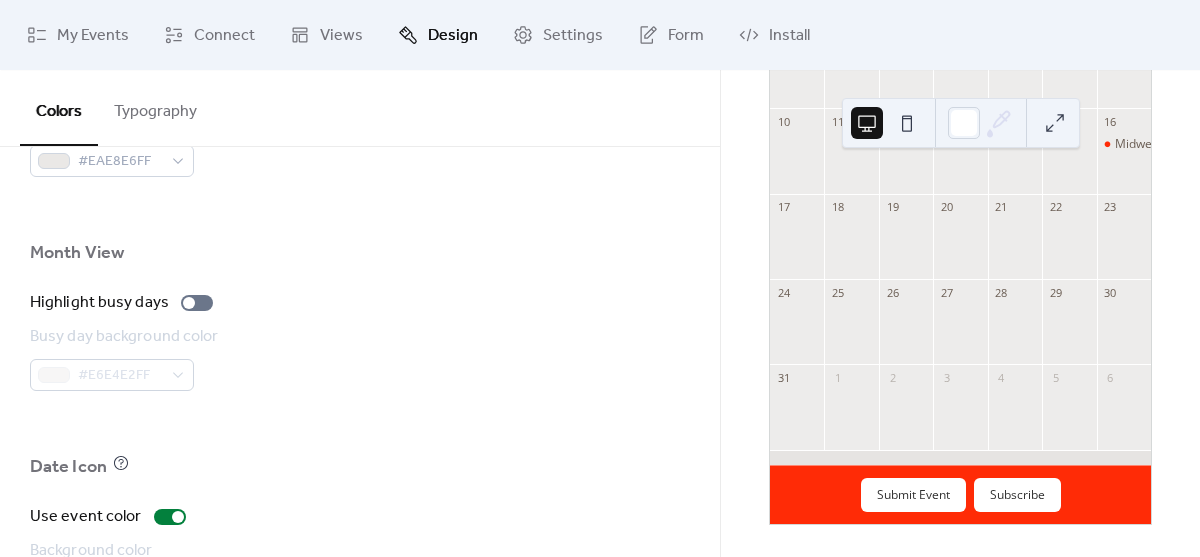 scroll, scrollTop: 0, scrollLeft: 0, axis: both 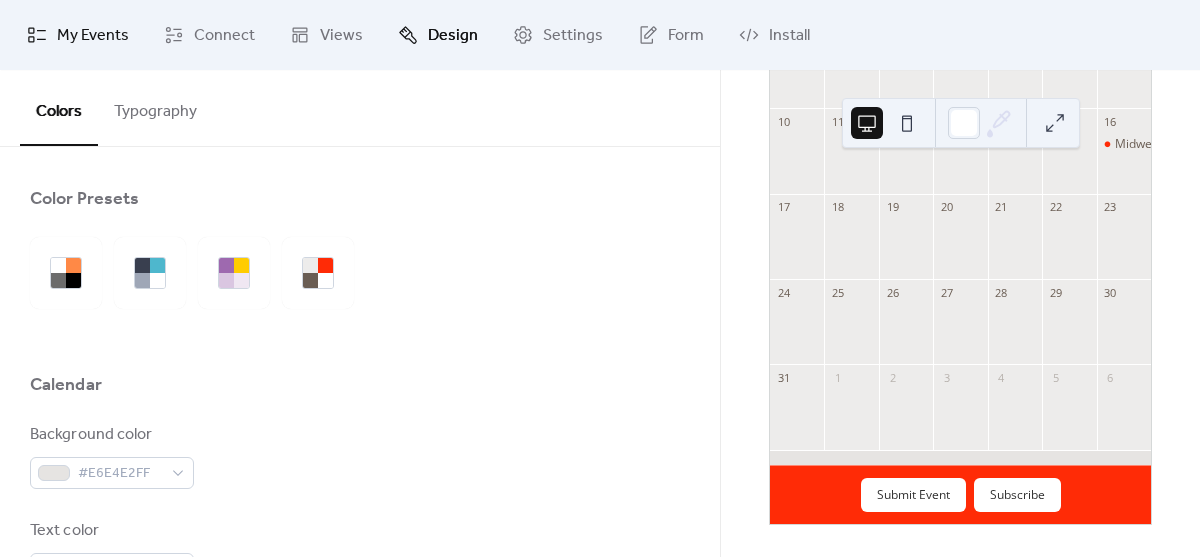 click on "My Events" at bounding box center (93, 36) 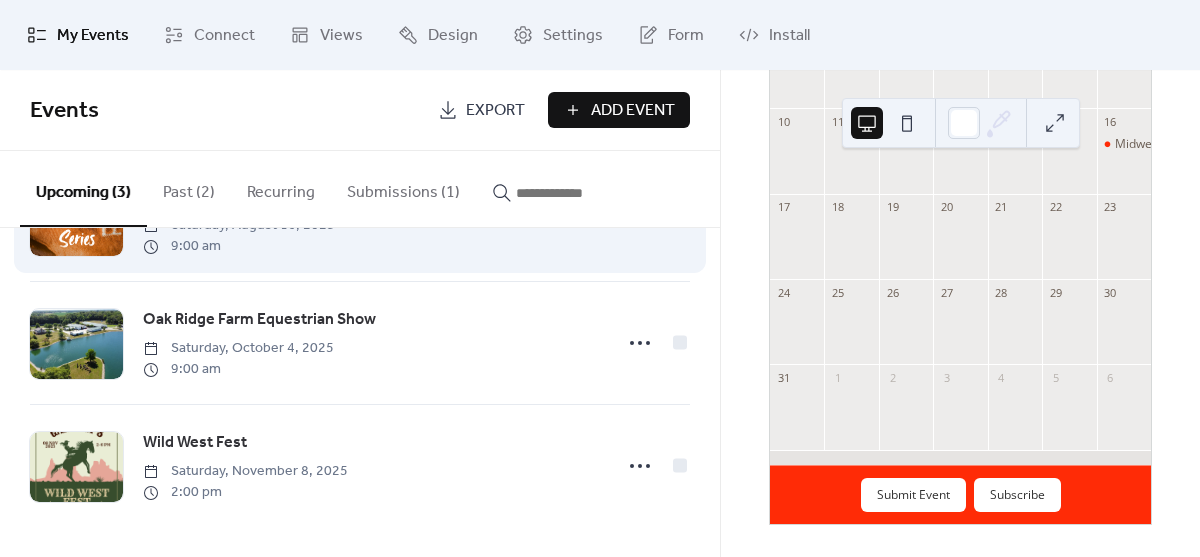 scroll, scrollTop: 0, scrollLeft: 0, axis: both 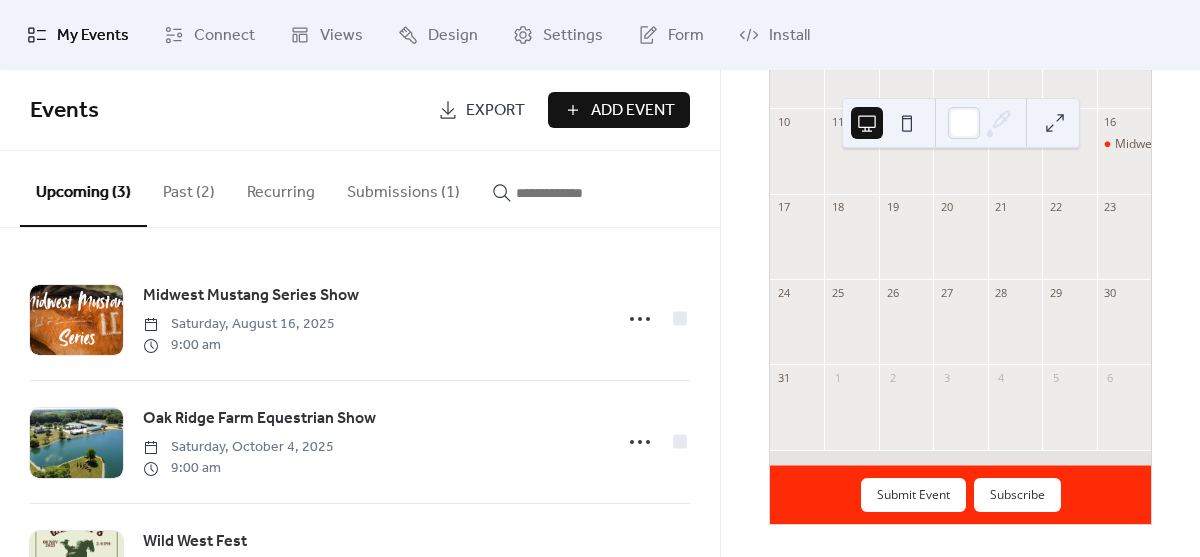click on "Past (2)" at bounding box center [189, 188] 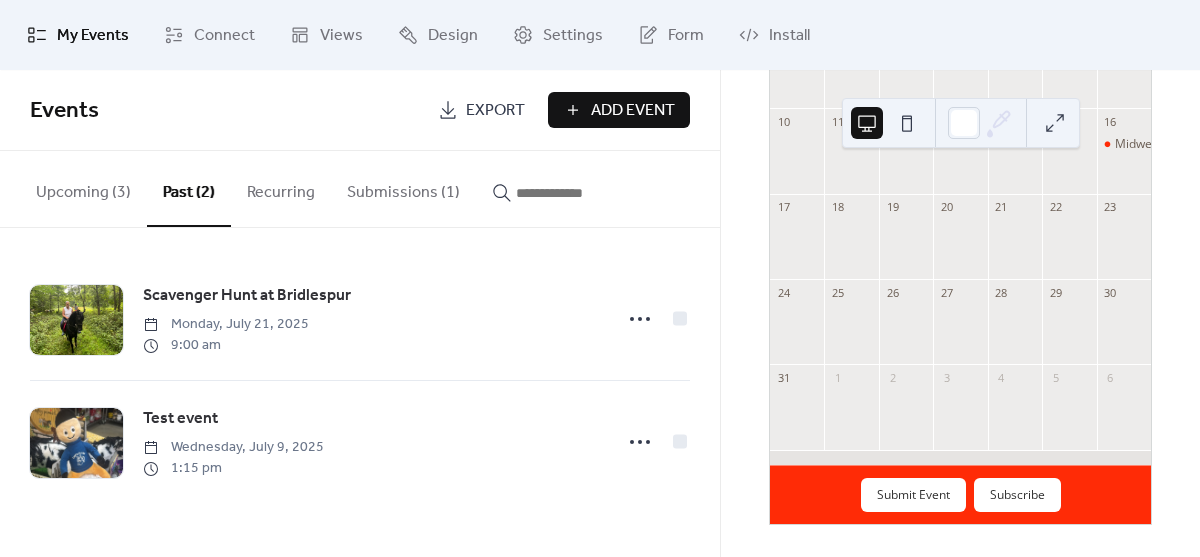click on "Submissions (1)" at bounding box center [403, 188] 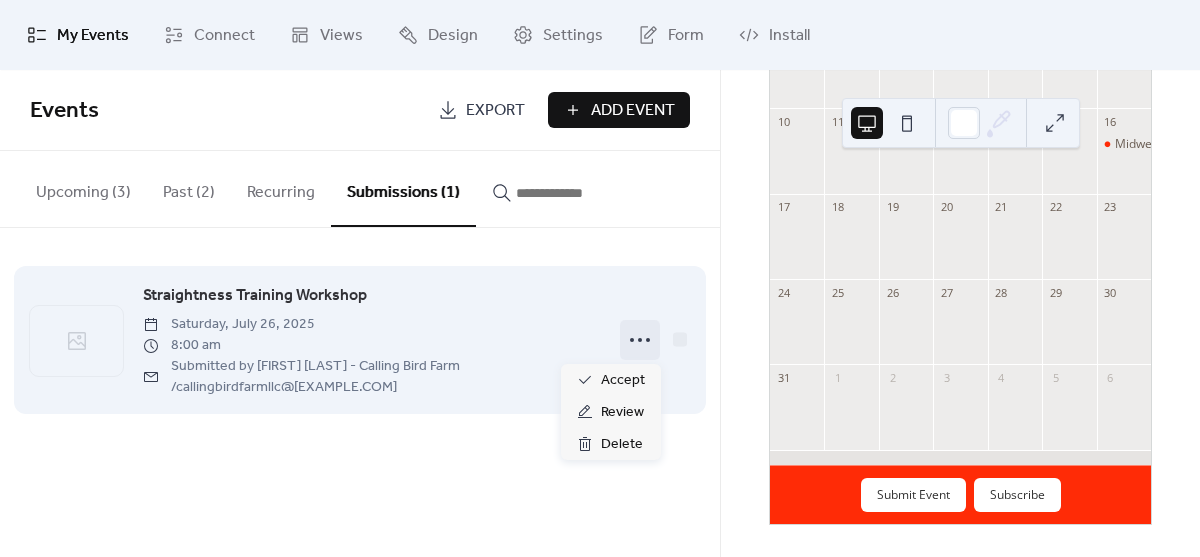 click 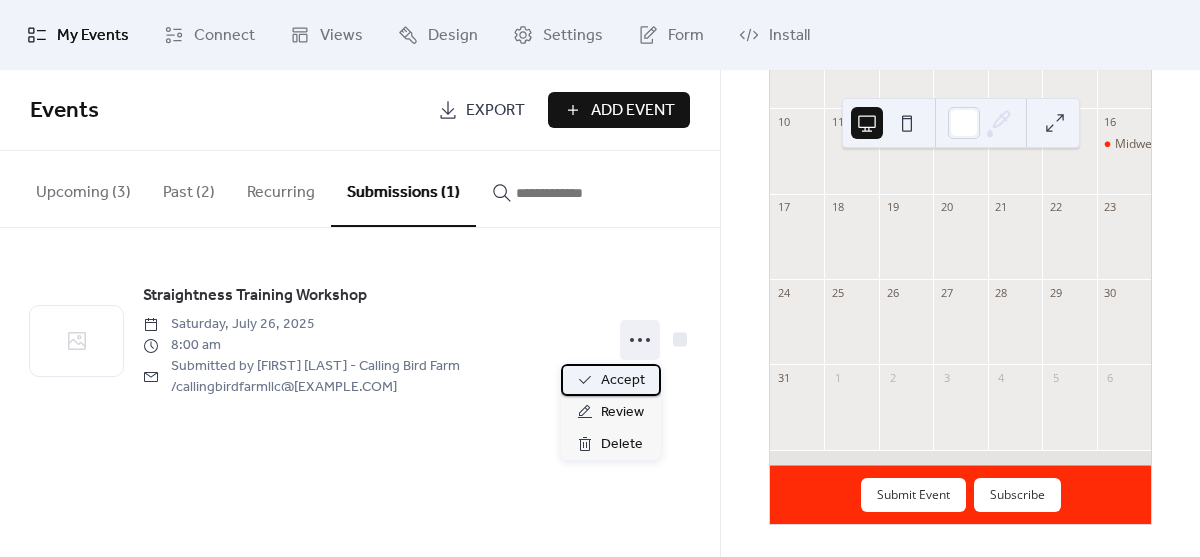click on "Accept" at bounding box center [623, 381] 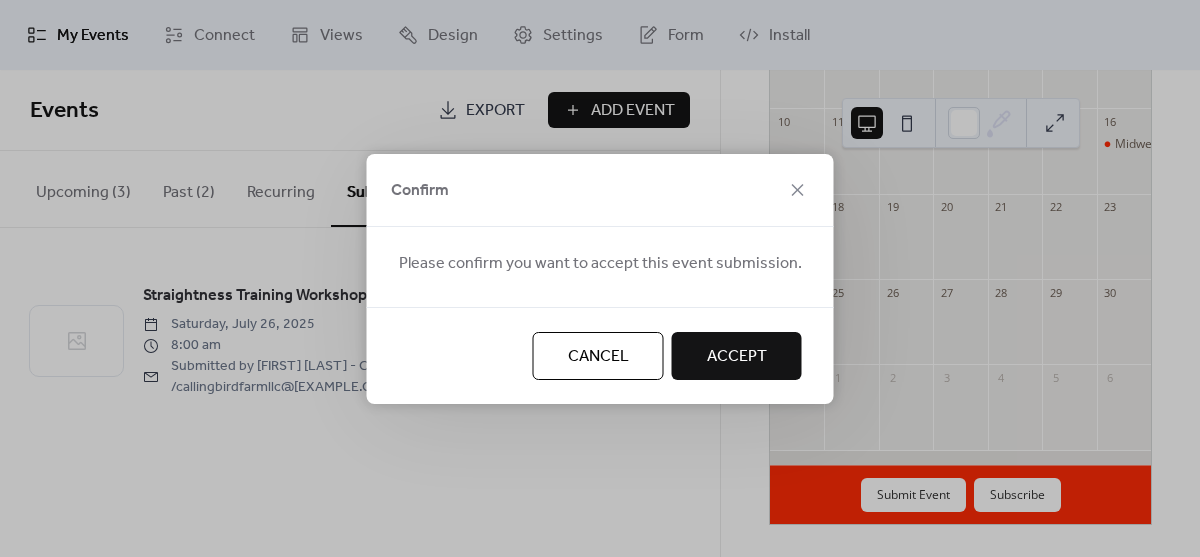 click on "Accept" at bounding box center [737, 357] 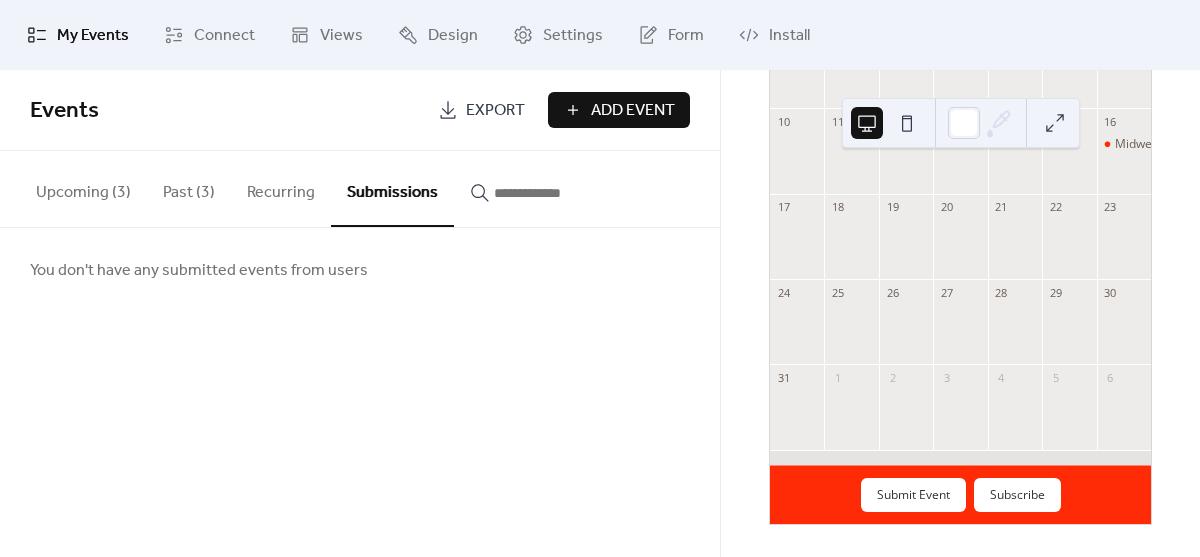 click on "Upcoming (3)" at bounding box center (83, 188) 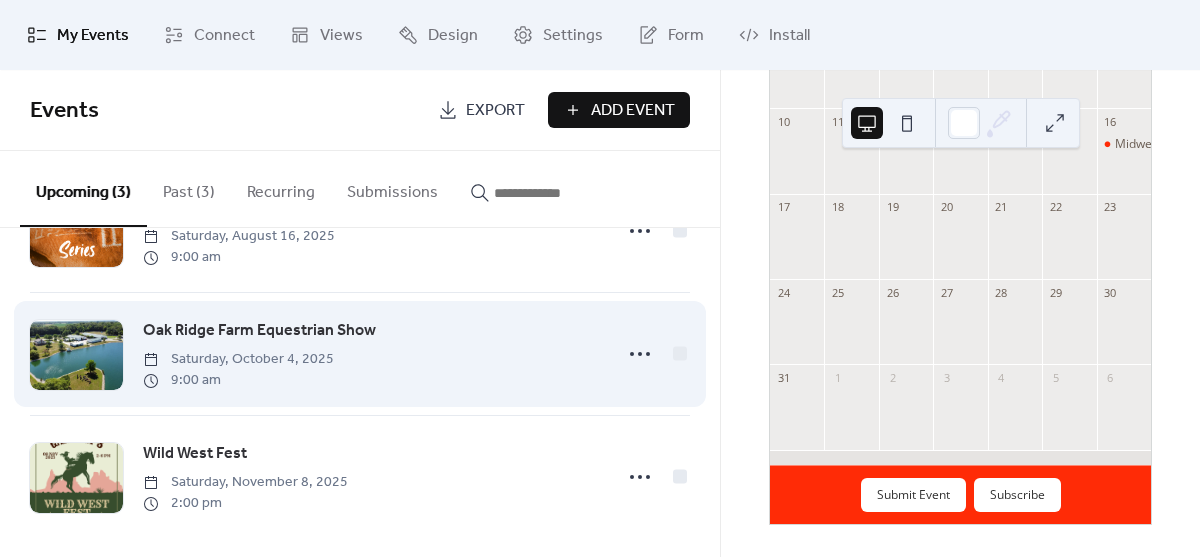 scroll, scrollTop: 100, scrollLeft: 0, axis: vertical 